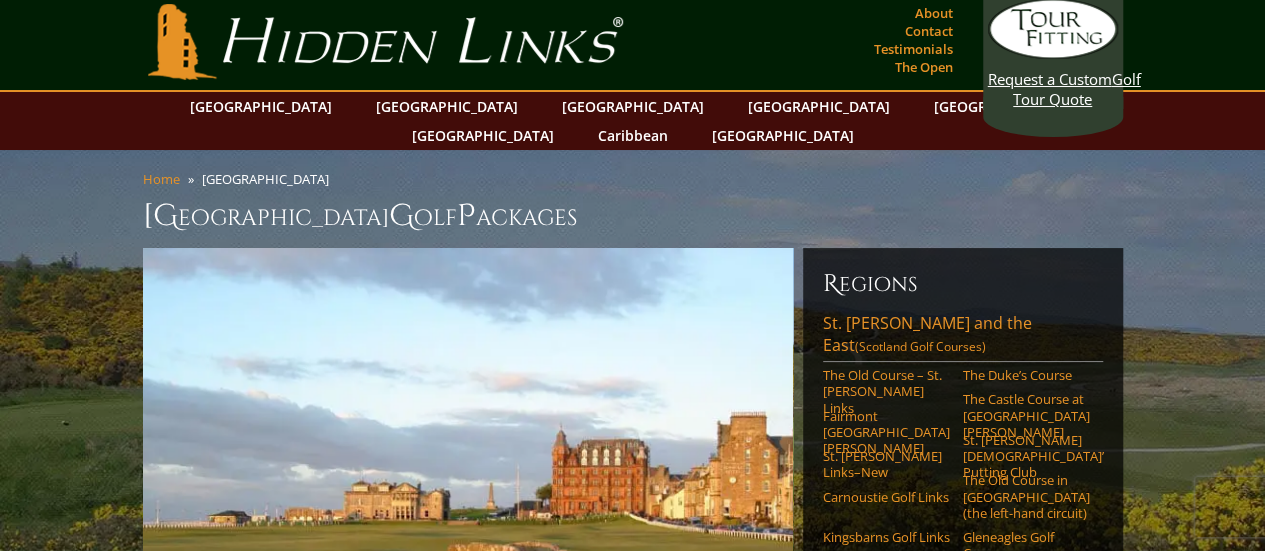 scroll, scrollTop: 200, scrollLeft: 0, axis: vertical 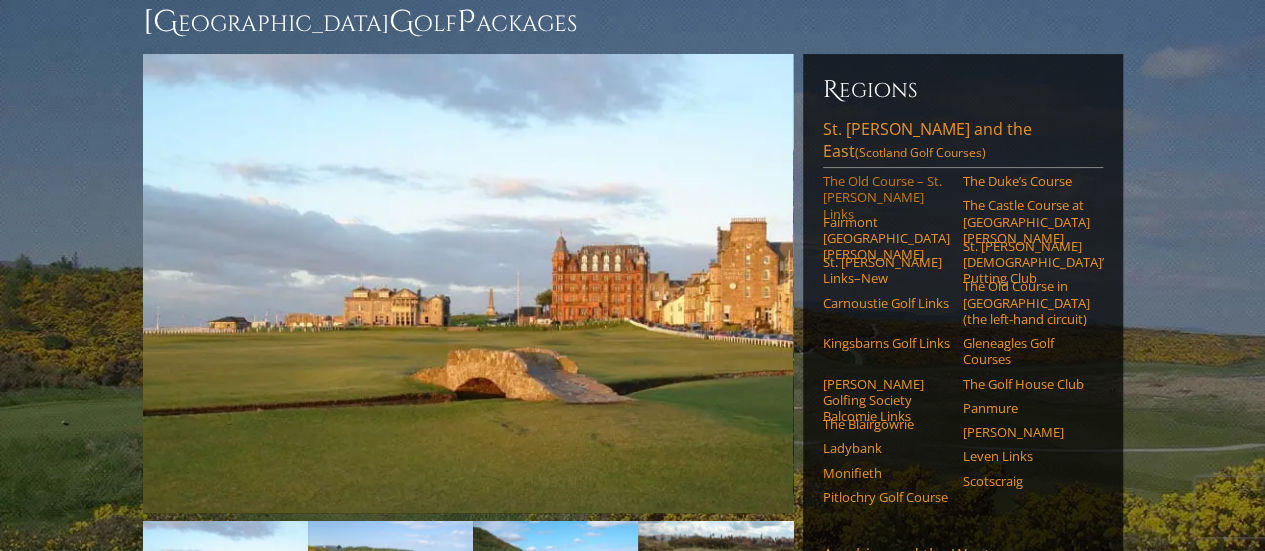 click on "The Old Course – St. [PERSON_NAME] Links" at bounding box center [886, 197] 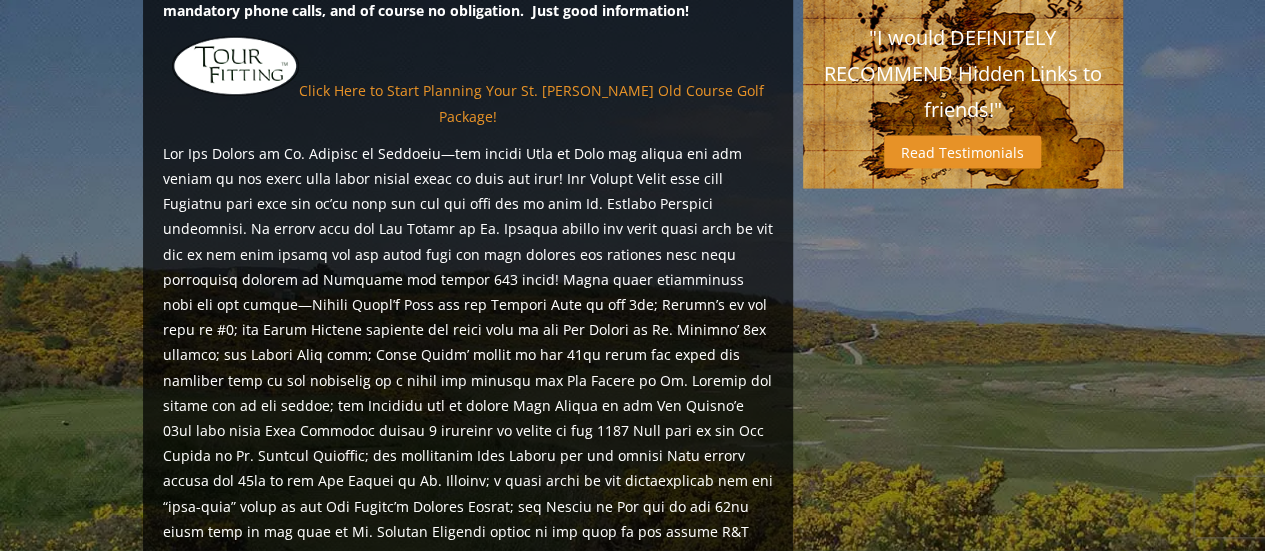 scroll, scrollTop: 1800, scrollLeft: 0, axis: vertical 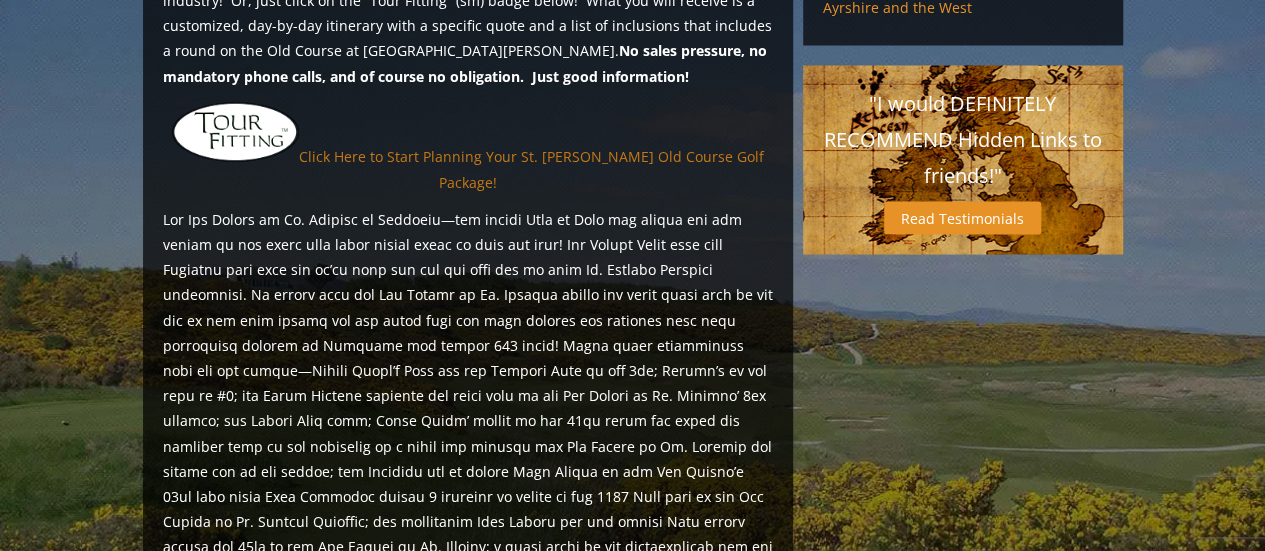 click on "Click Here to Start Planning Your St. Andrews Old Course Golf Package!" at bounding box center (531, 169) 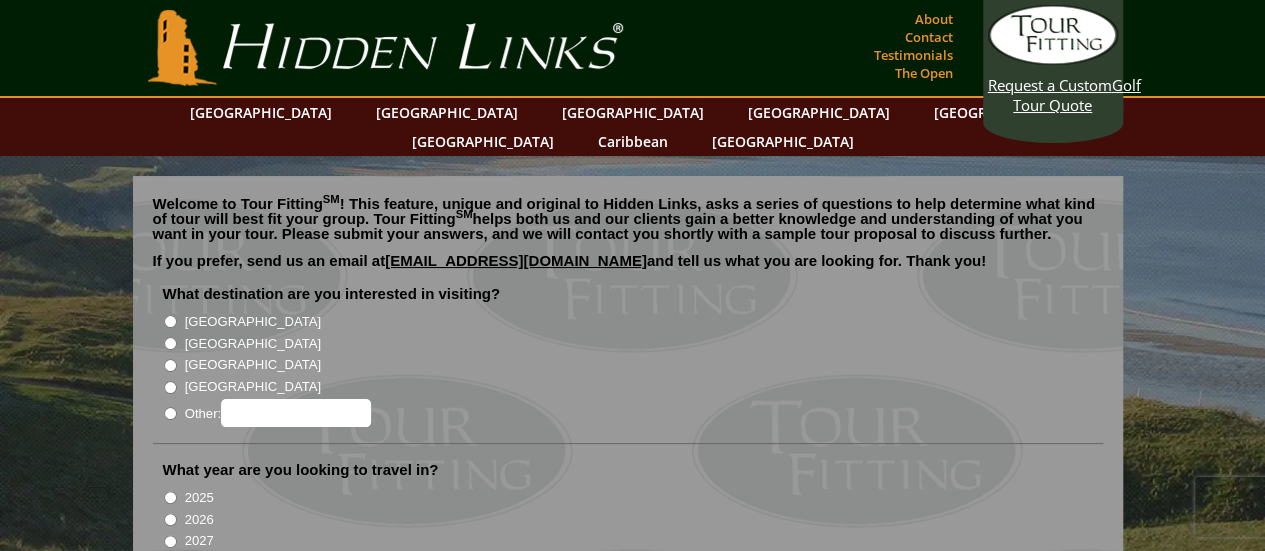 scroll, scrollTop: 100, scrollLeft: 0, axis: vertical 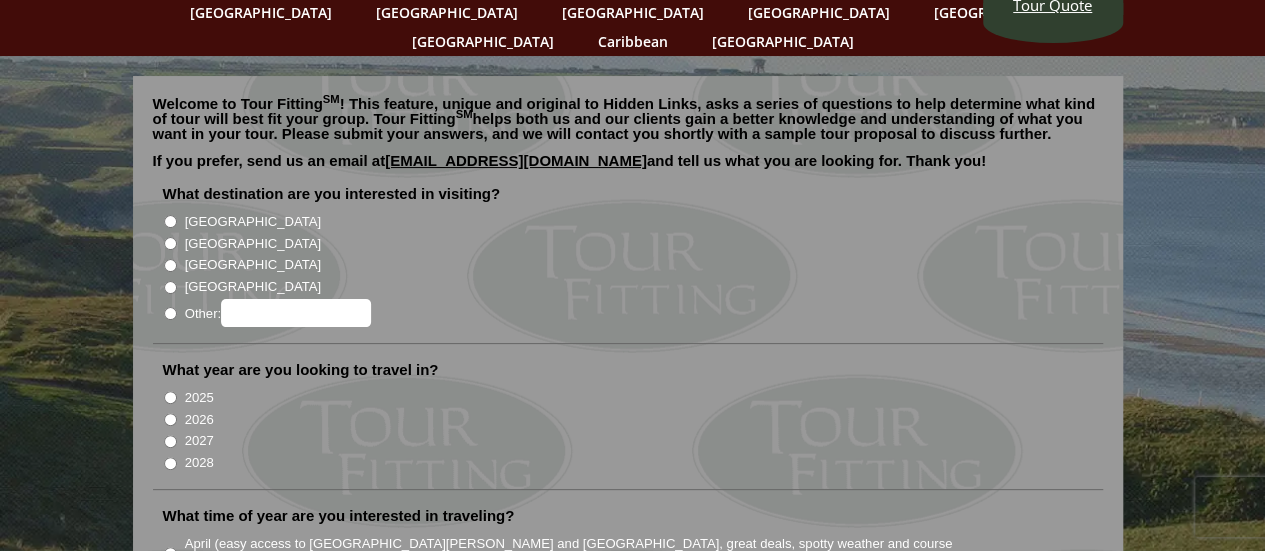 click on "[GEOGRAPHIC_DATA]" at bounding box center (170, 243) 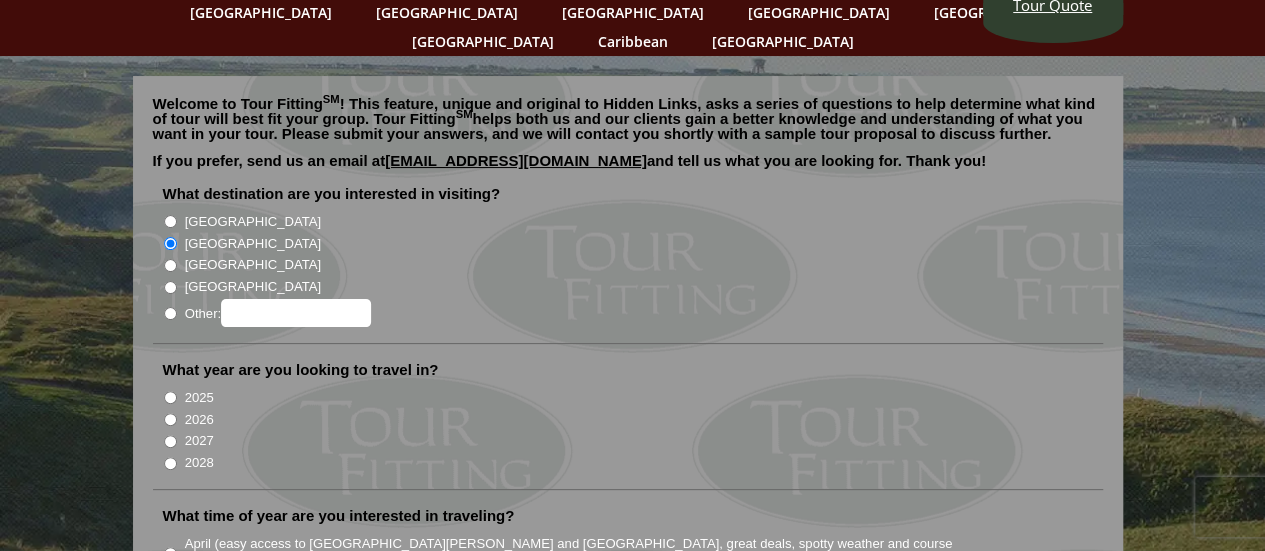 click on "2026" at bounding box center [170, 419] 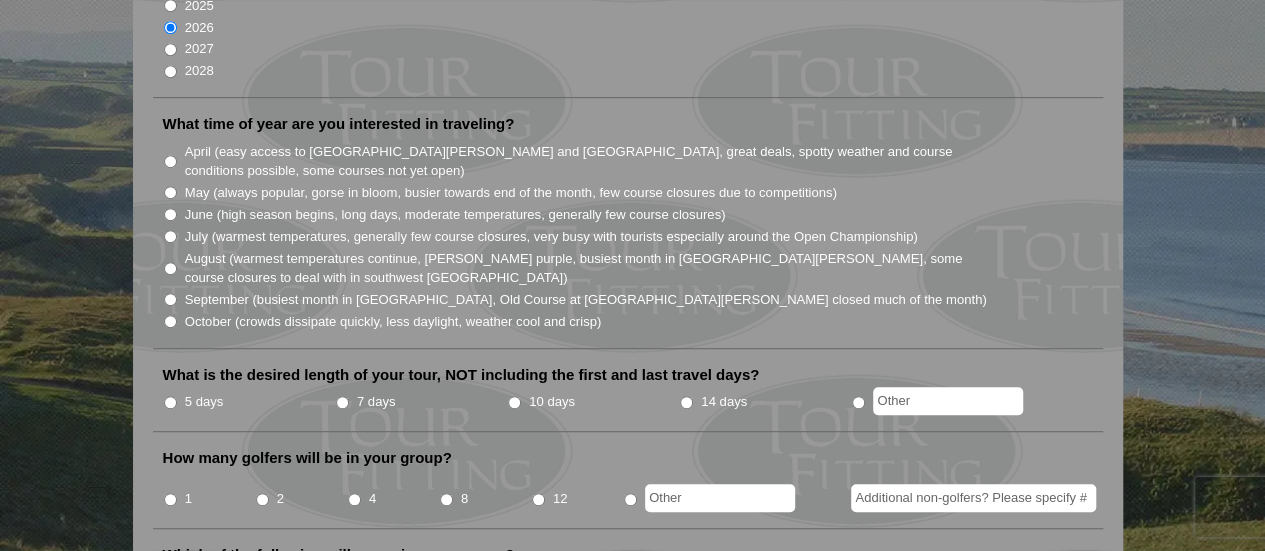 scroll, scrollTop: 500, scrollLeft: 0, axis: vertical 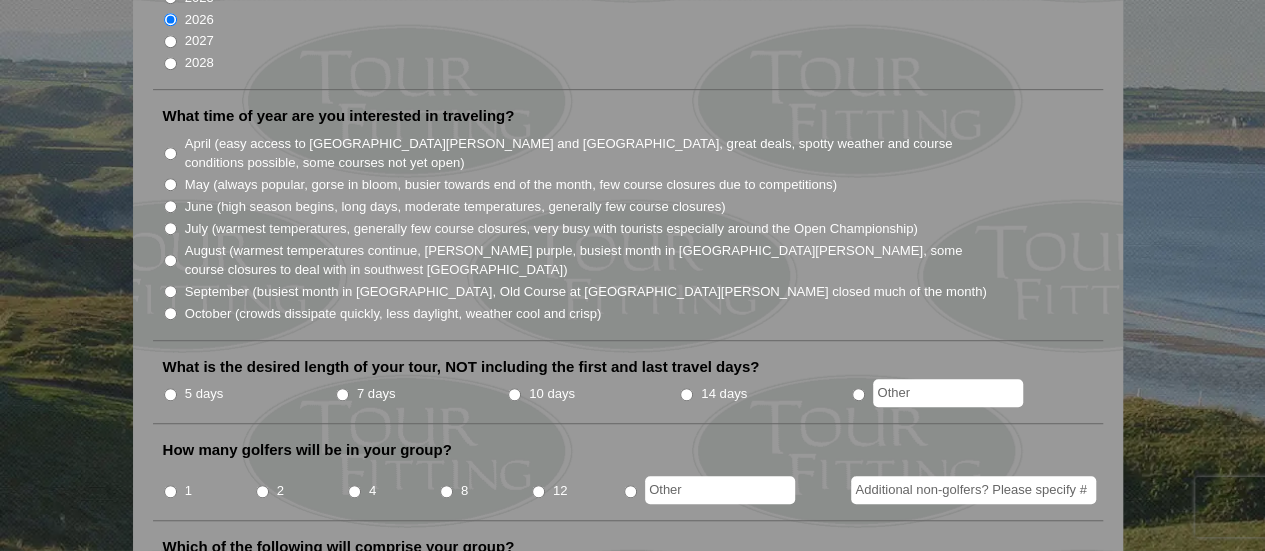 click on "June (high season begins, long days, moderate temperatures, generally few course closures)" at bounding box center [170, 206] 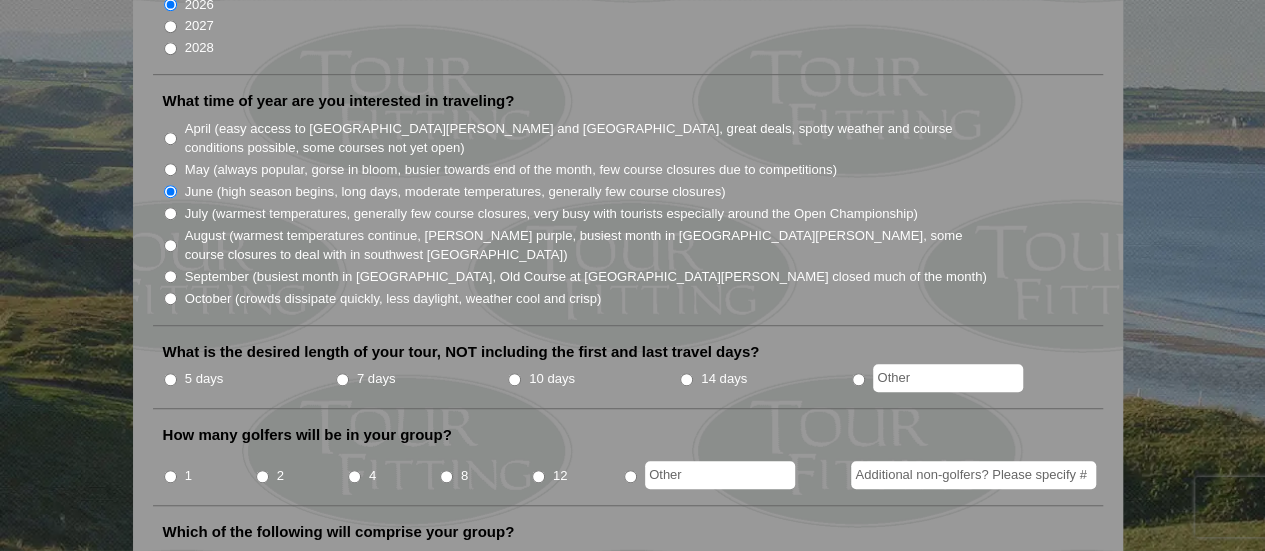 scroll, scrollTop: 600, scrollLeft: 0, axis: vertical 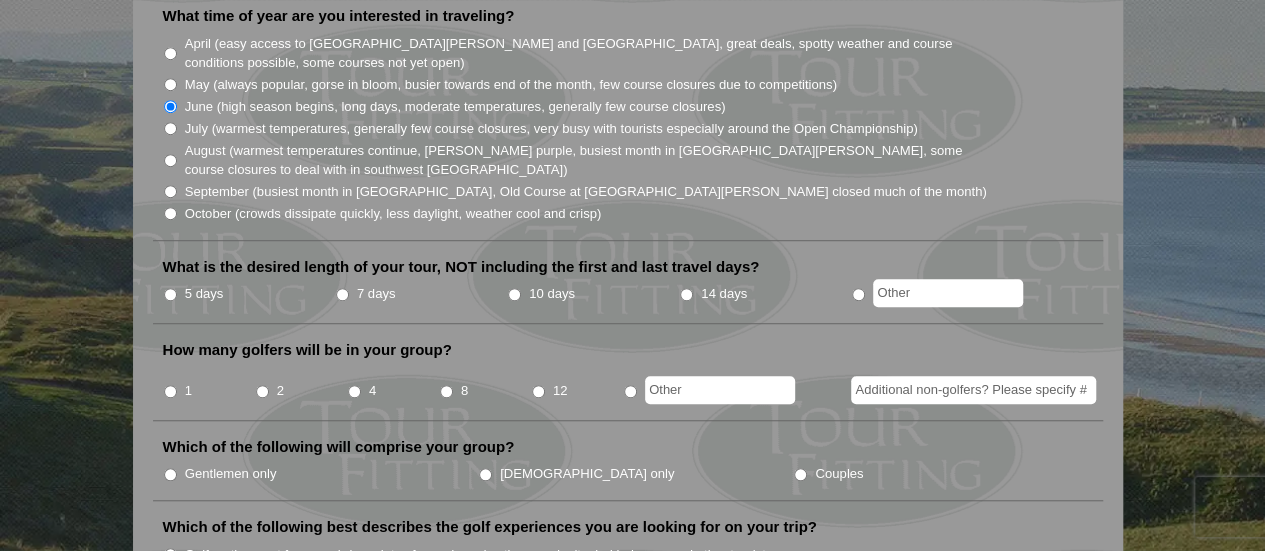 click on "5 days" at bounding box center (170, 294) 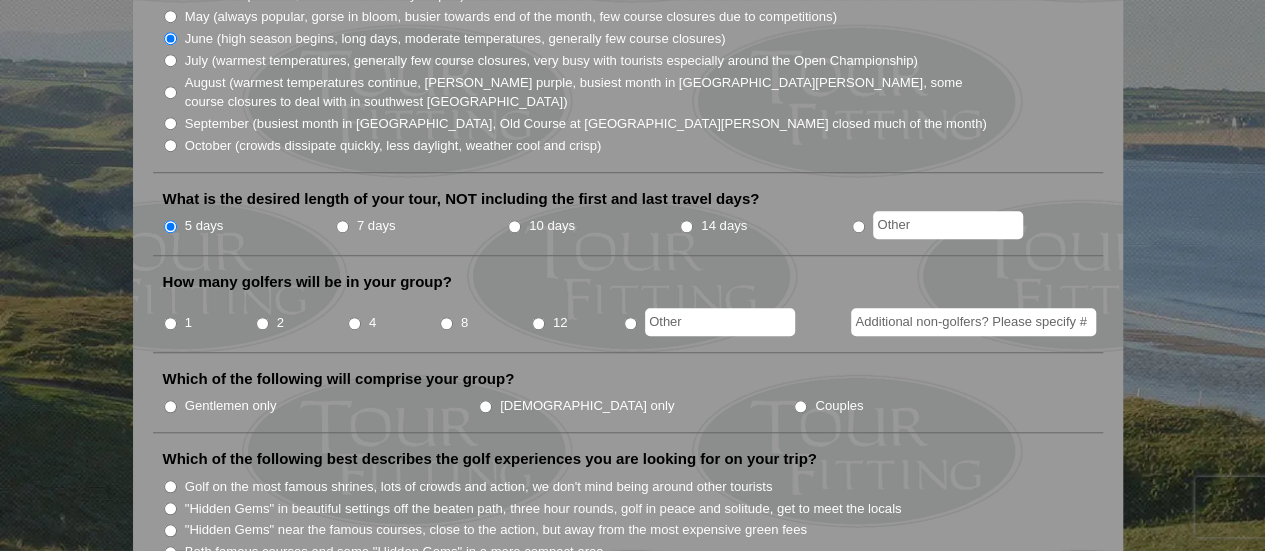 scroll, scrollTop: 700, scrollLeft: 0, axis: vertical 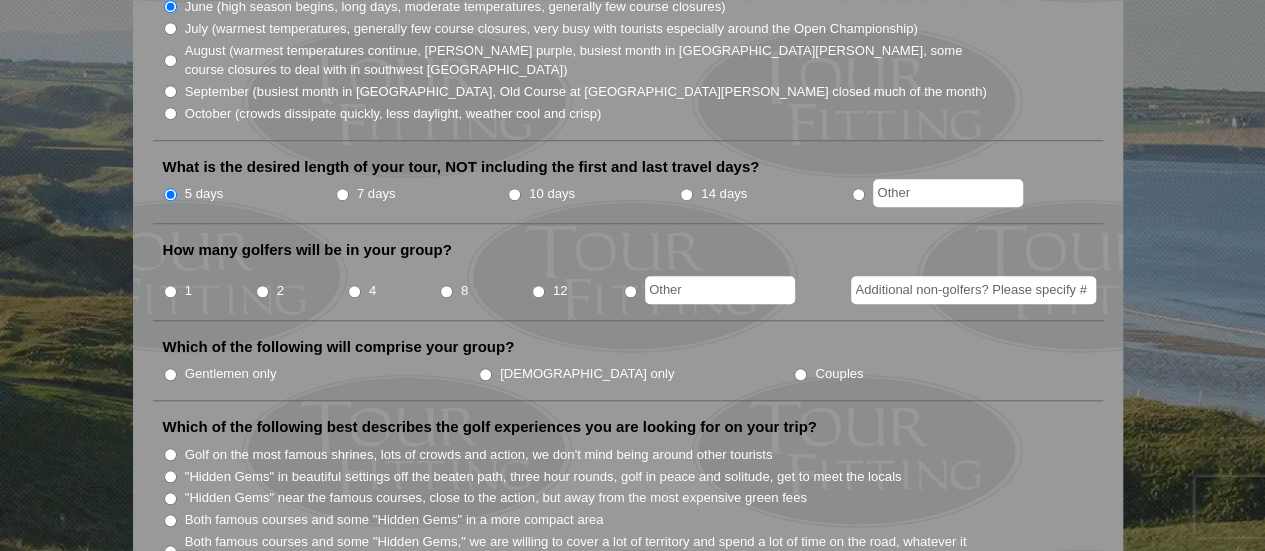 click on "2" at bounding box center (262, 291) 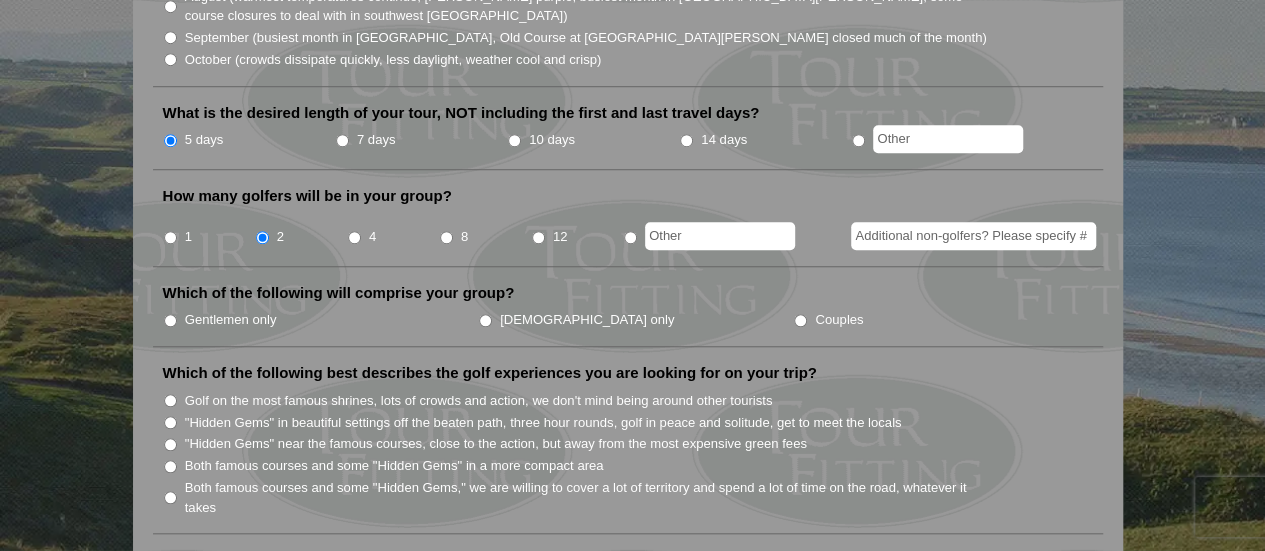 scroll, scrollTop: 800, scrollLeft: 0, axis: vertical 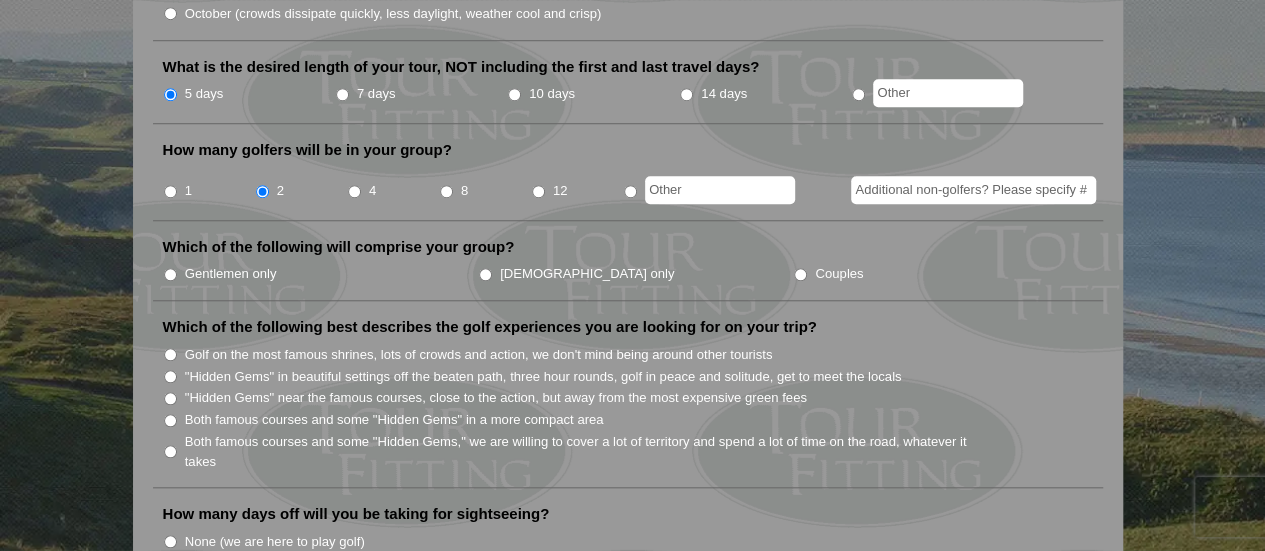 click on "Couples" at bounding box center (800, 274) 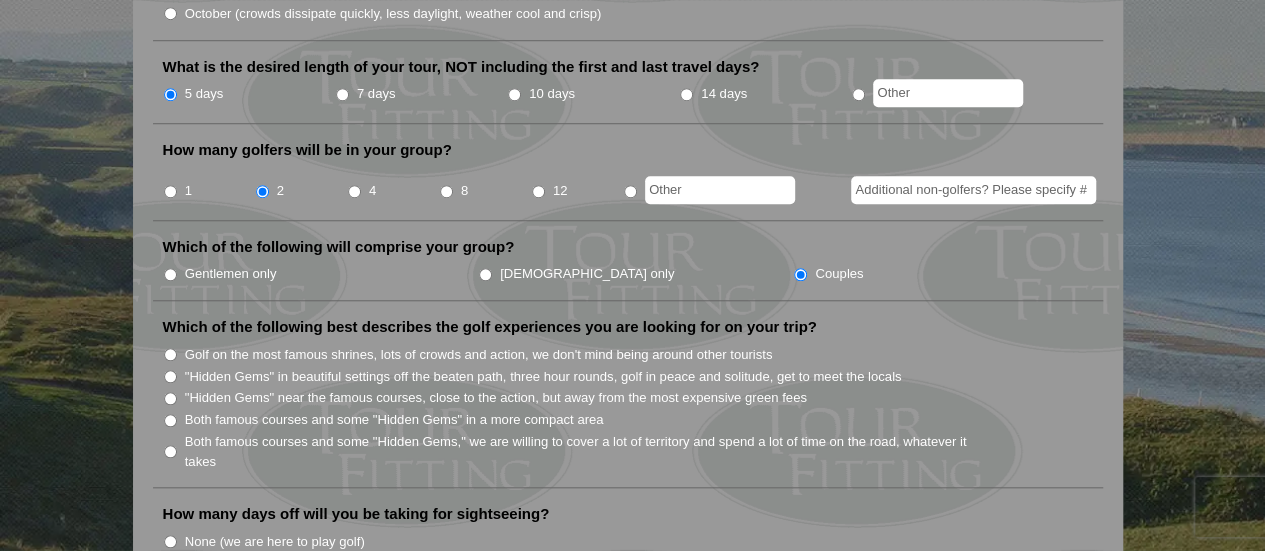 click on "Gentlemen only" at bounding box center [170, 274] 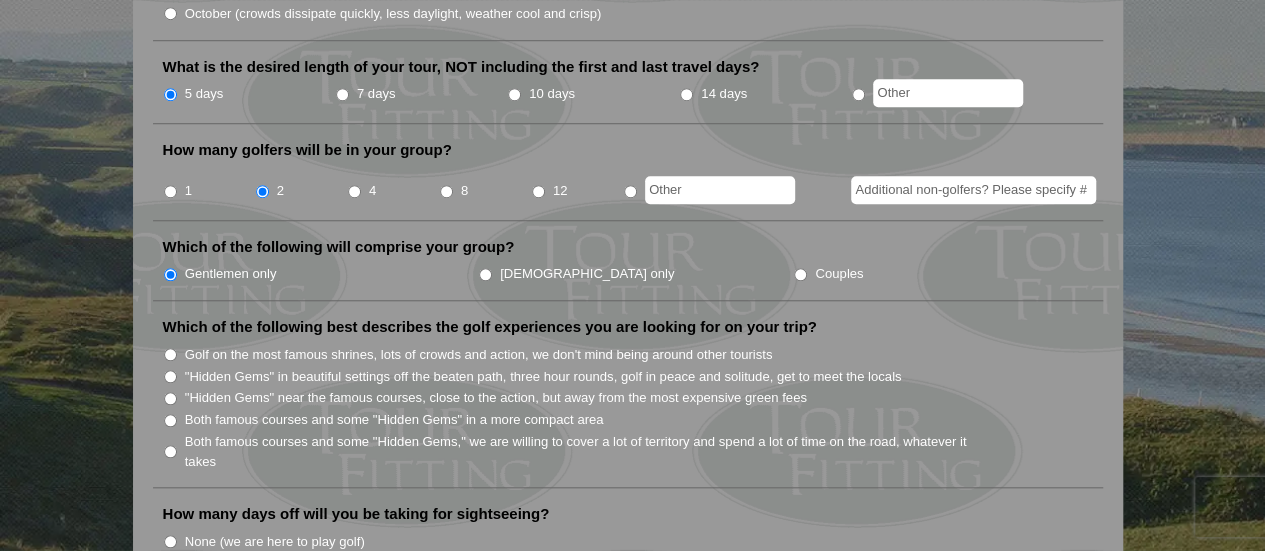 scroll, scrollTop: 900, scrollLeft: 0, axis: vertical 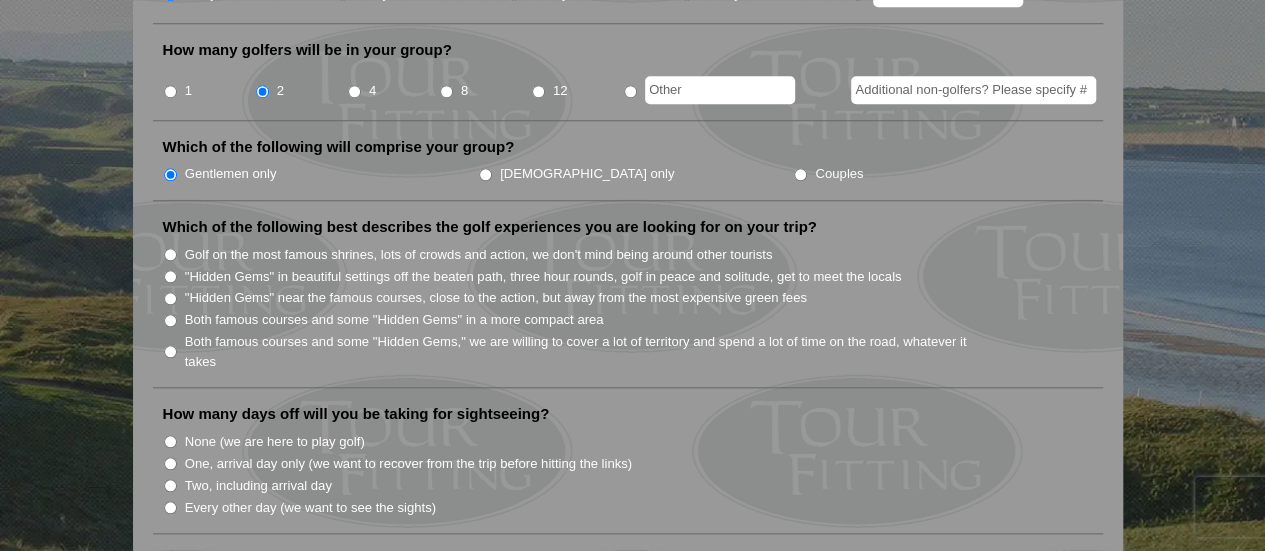 click on "Both famous courses and some "Hidden Gems" in a more compact area" at bounding box center [636, 319] 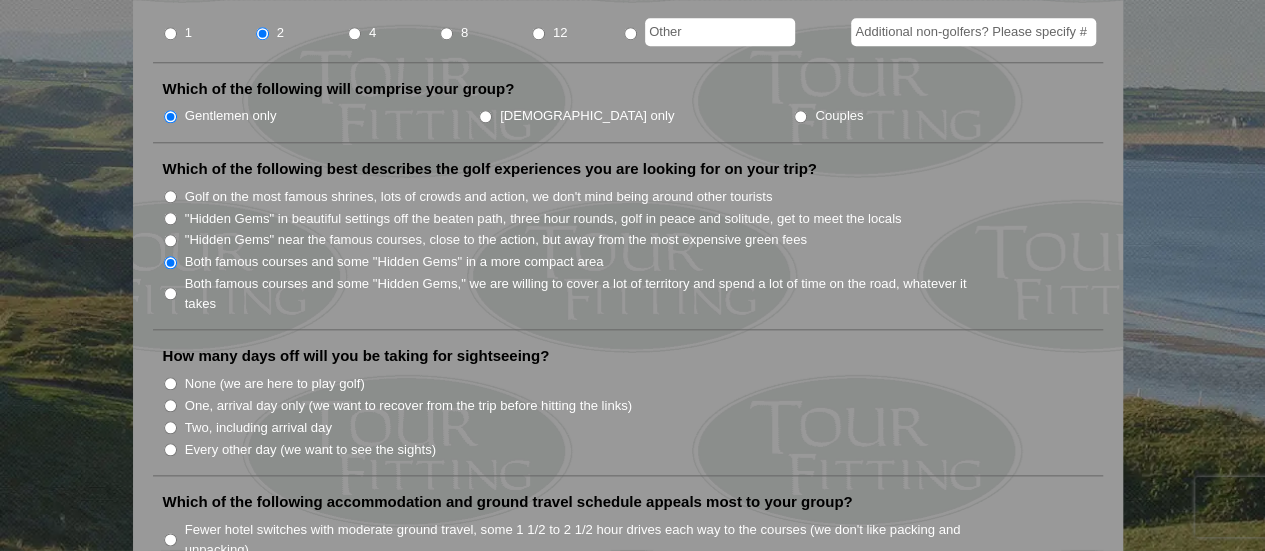 scroll, scrollTop: 1000, scrollLeft: 0, axis: vertical 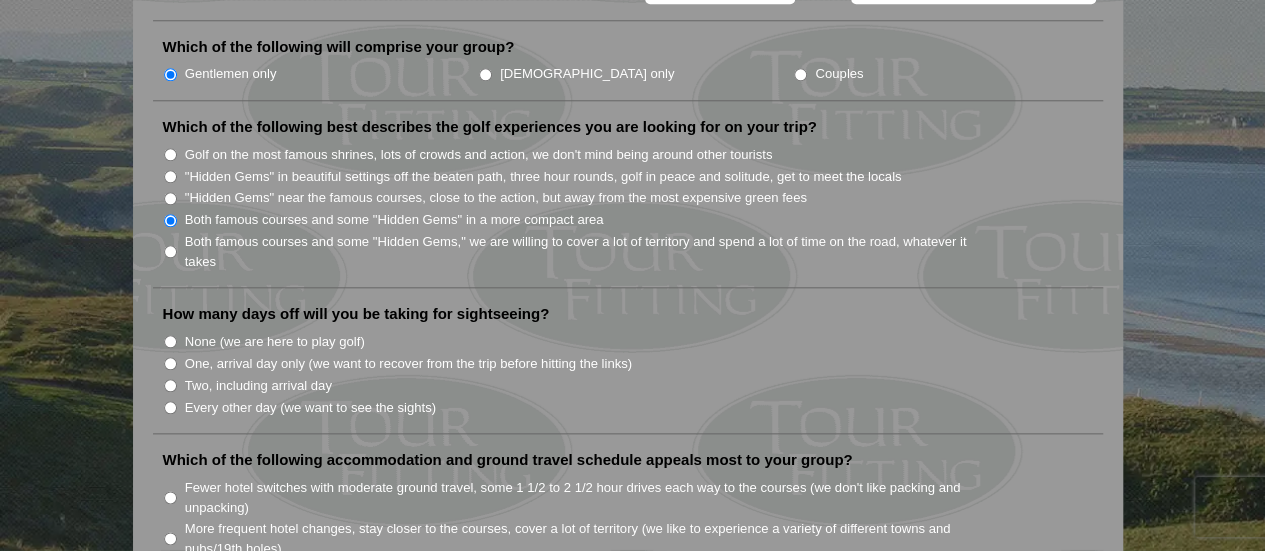 click on "One, arrival day only (we want to recover from the trip before hitting the links)" at bounding box center [170, 363] 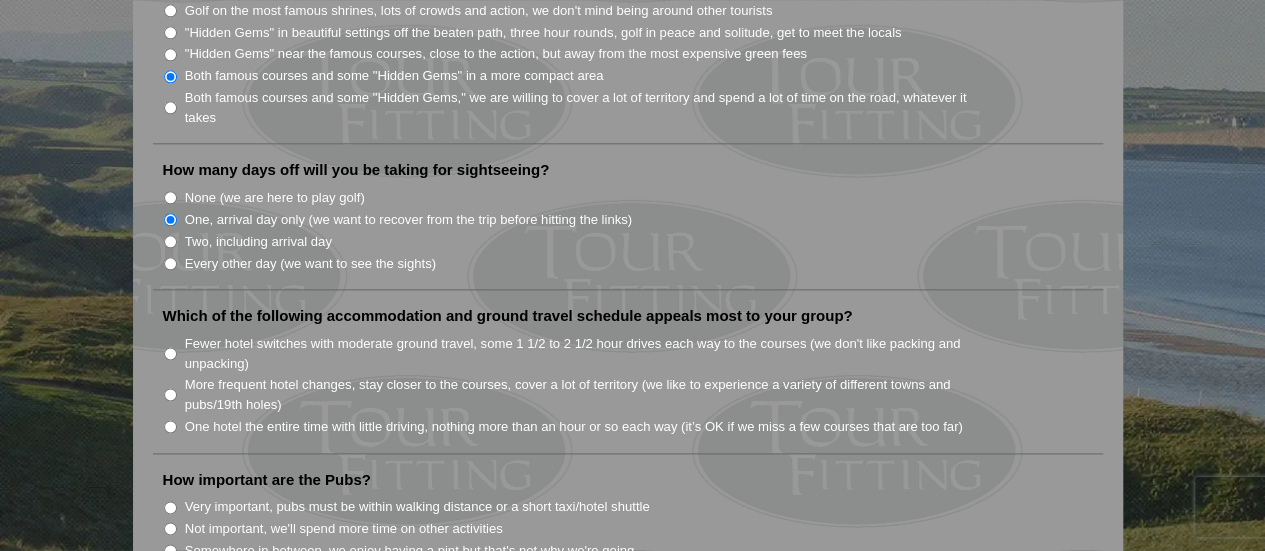scroll, scrollTop: 1200, scrollLeft: 0, axis: vertical 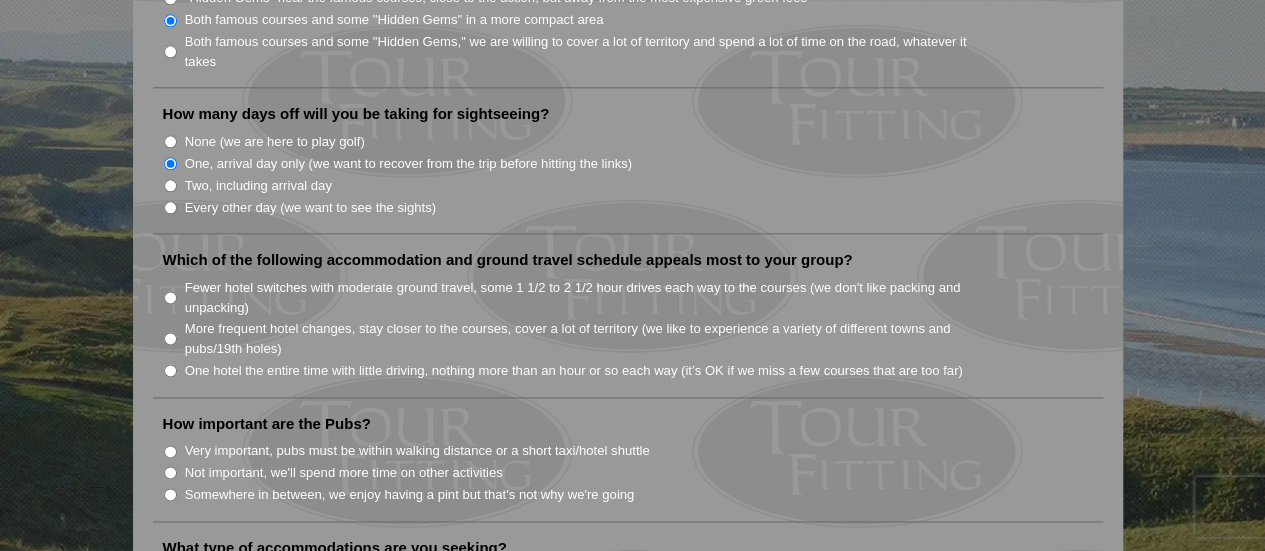 click on "Fewer hotel switches with moderate ground travel, some 1 1/2 to 2 1/2 hour drives each way to the courses (we don't like packing and unpacking)" at bounding box center (170, 297) 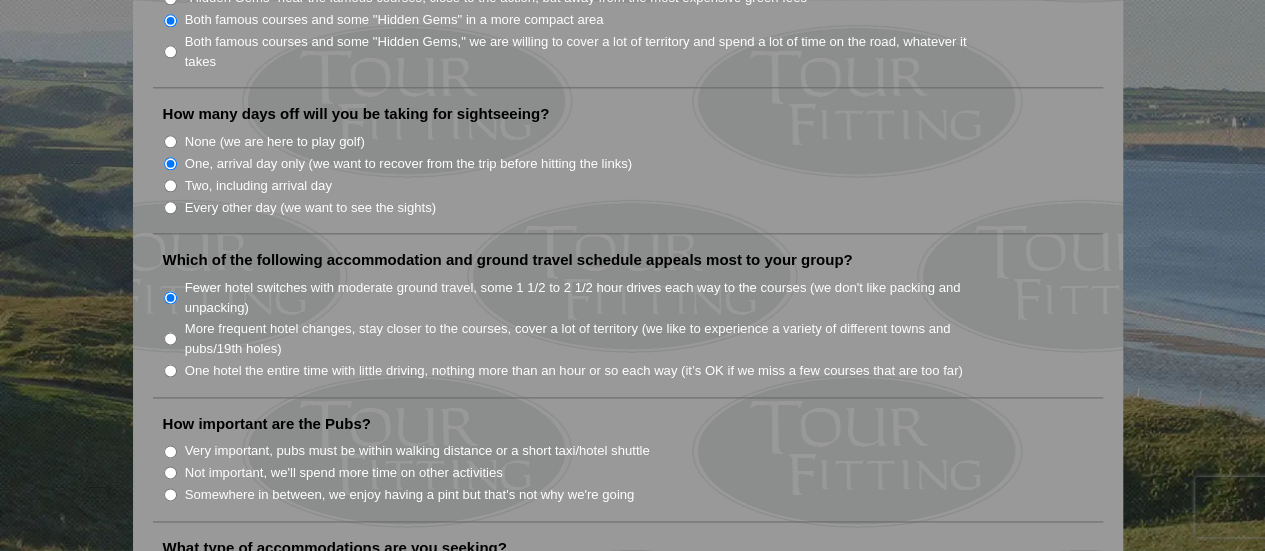 scroll, scrollTop: 1300, scrollLeft: 0, axis: vertical 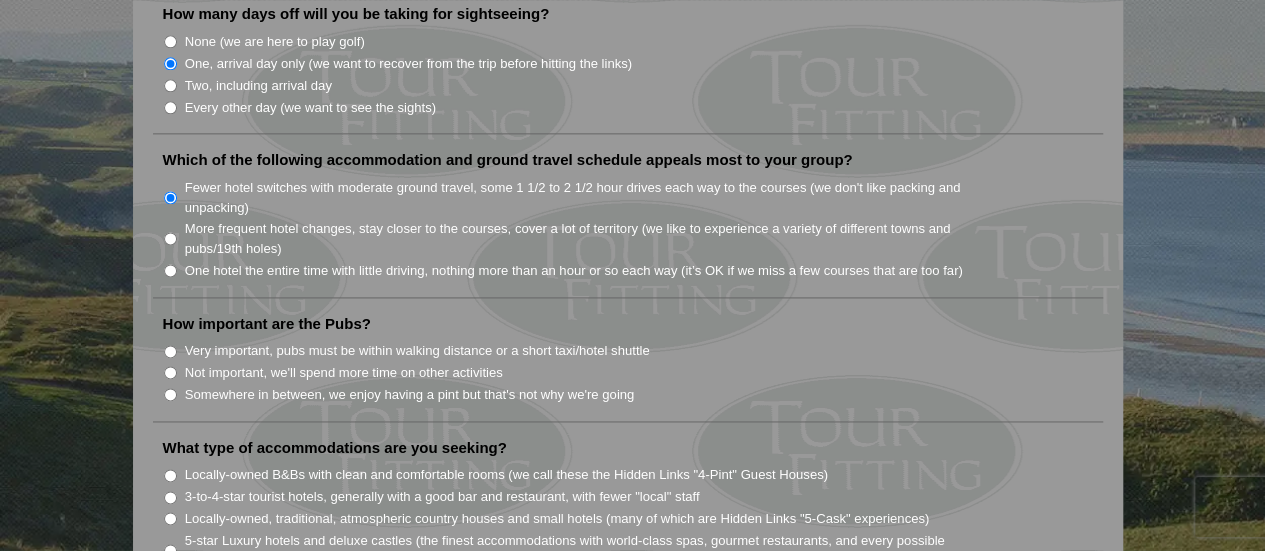 click on "Somewhere in between, we enjoy having a pint but that's not why we're going" at bounding box center (170, 394) 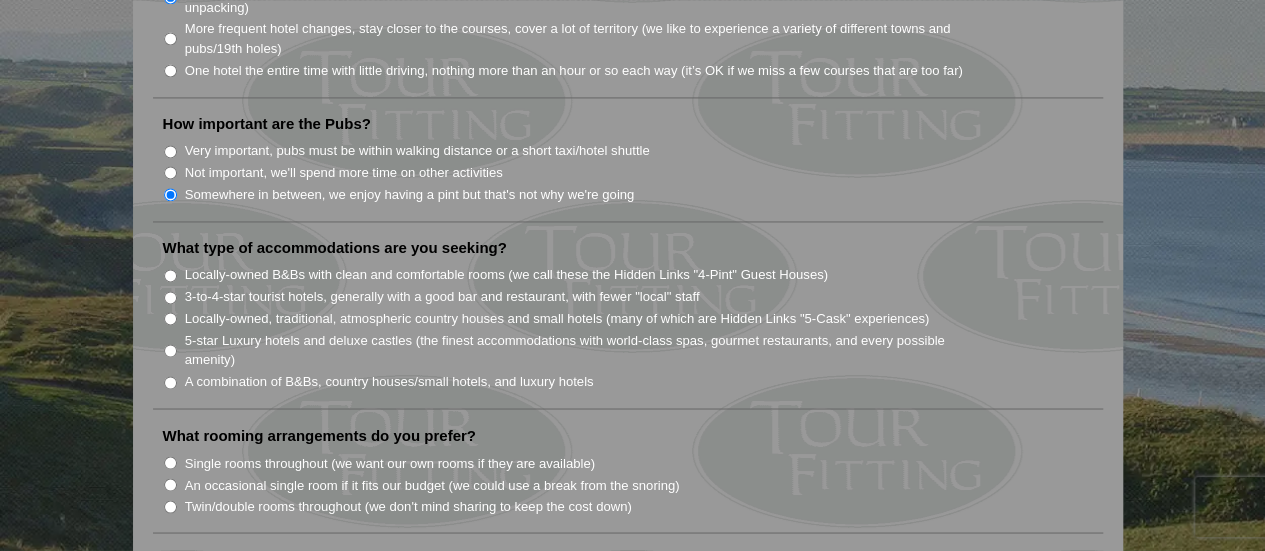 scroll, scrollTop: 1400, scrollLeft: 0, axis: vertical 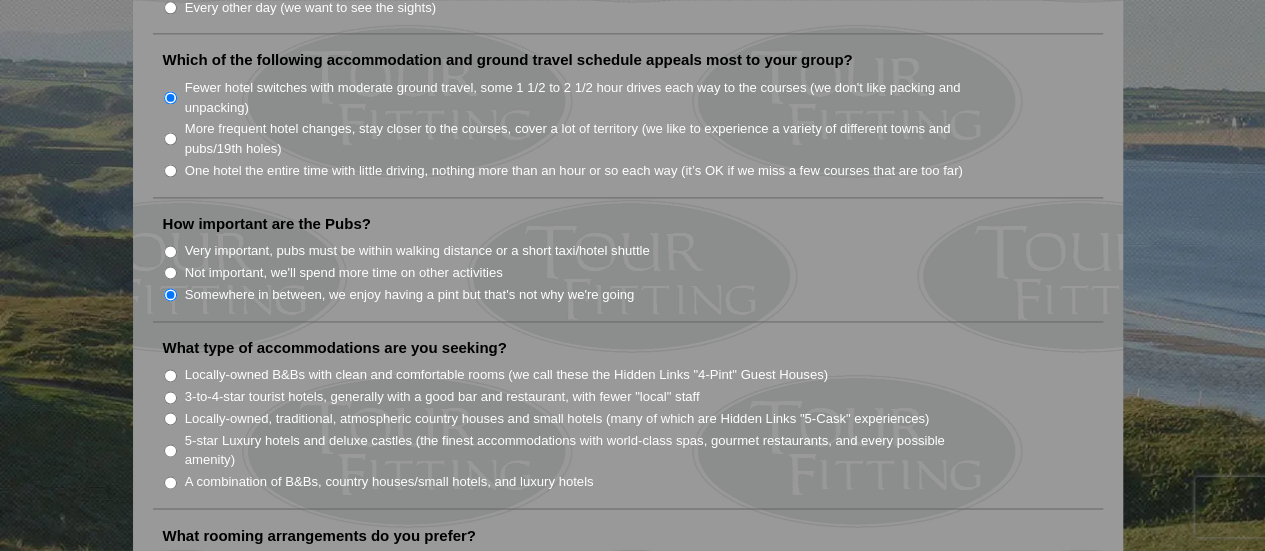 click on "3-to-4-star tourist hotels, generally with a good bar and restaurant, with fewer "local" staff" at bounding box center (442, 397) 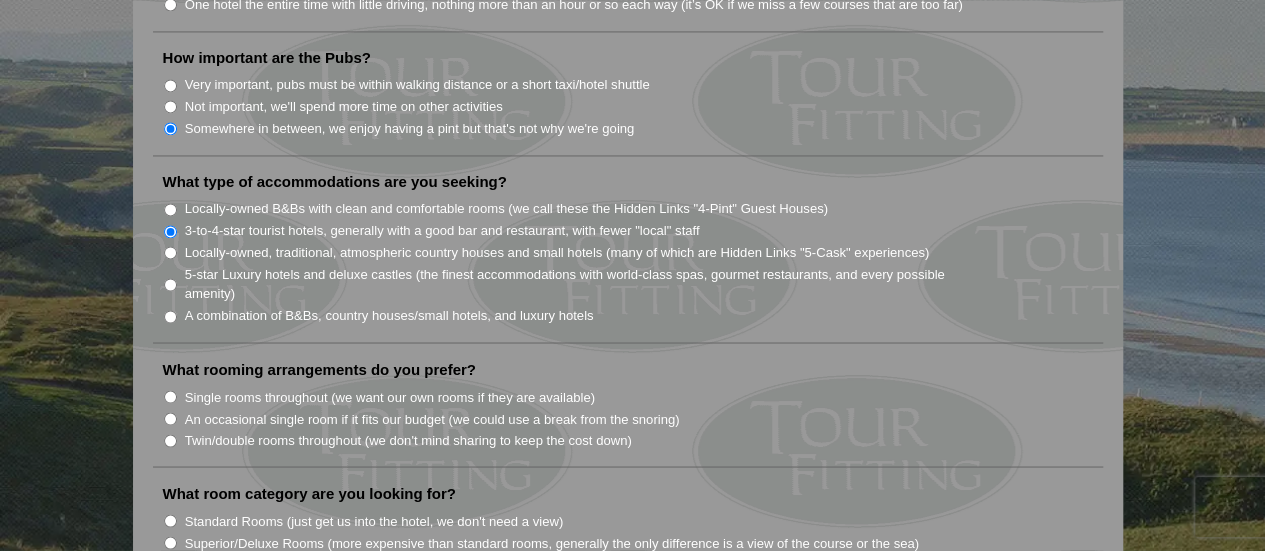 scroll, scrollTop: 1600, scrollLeft: 0, axis: vertical 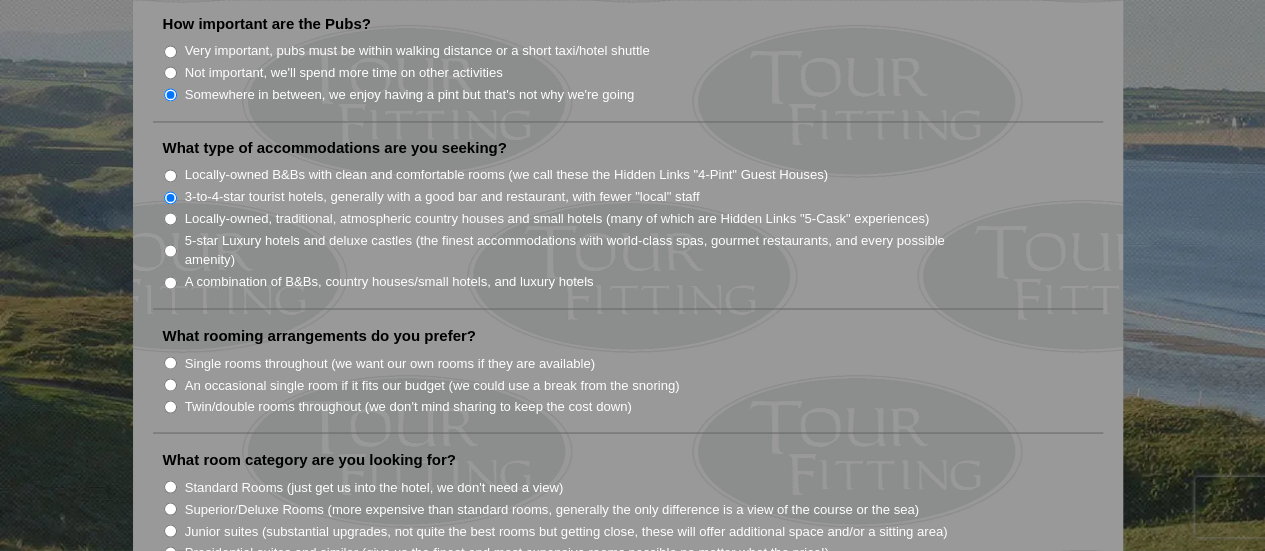 click on "Single rooms throughout (we want our own rooms if they are available)" at bounding box center [390, 363] 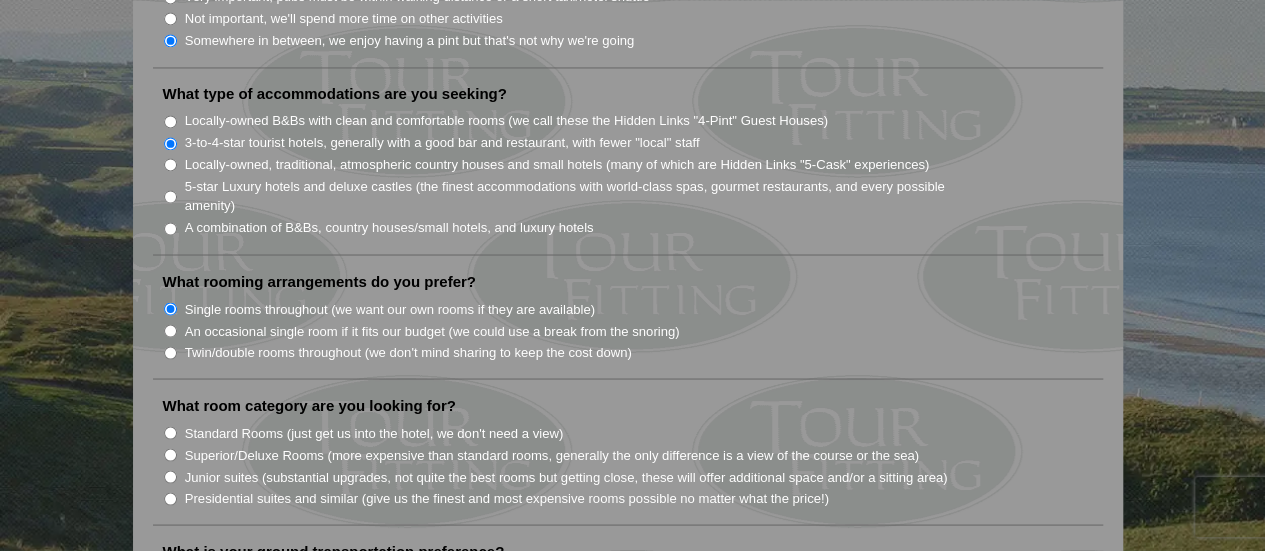 scroll, scrollTop: 1700, scrollLeft: 0, axis: vertical 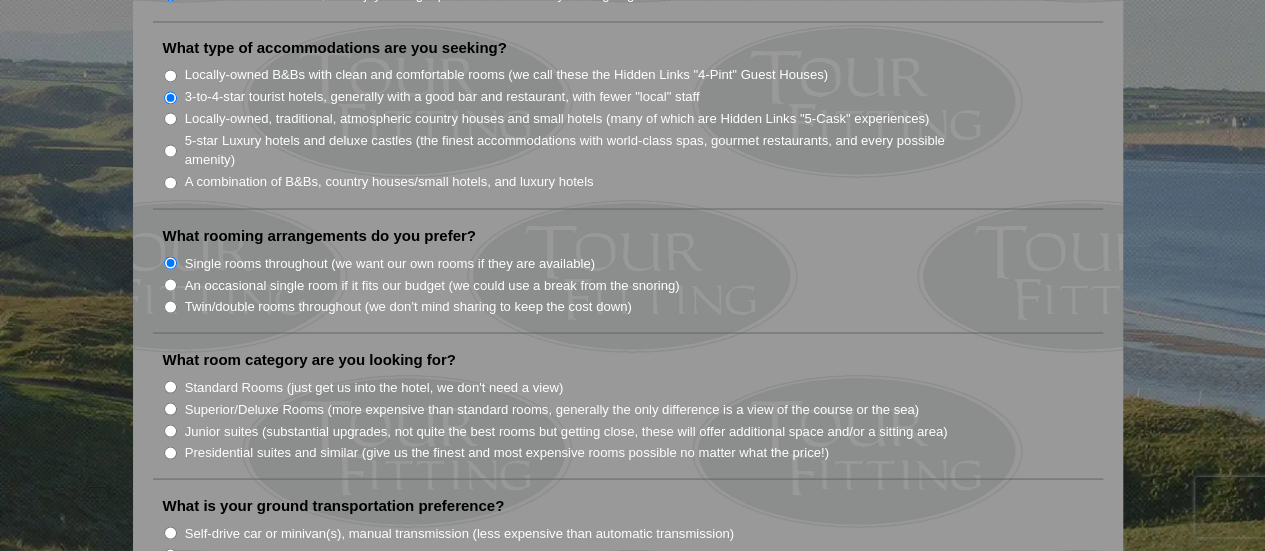click on "Twin/double rooms throughout (we don't mind sharing to keep the cost down)" at bounding box center [408, 306] 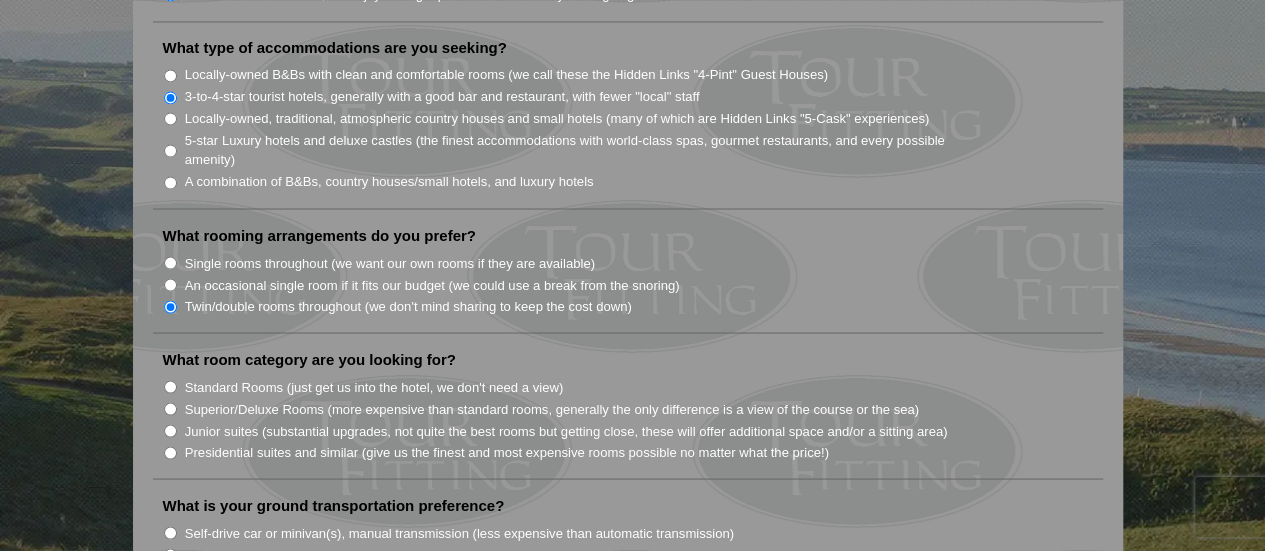 scroll, scrollTop: 1800, scrollLeft: 0, axis: vertical 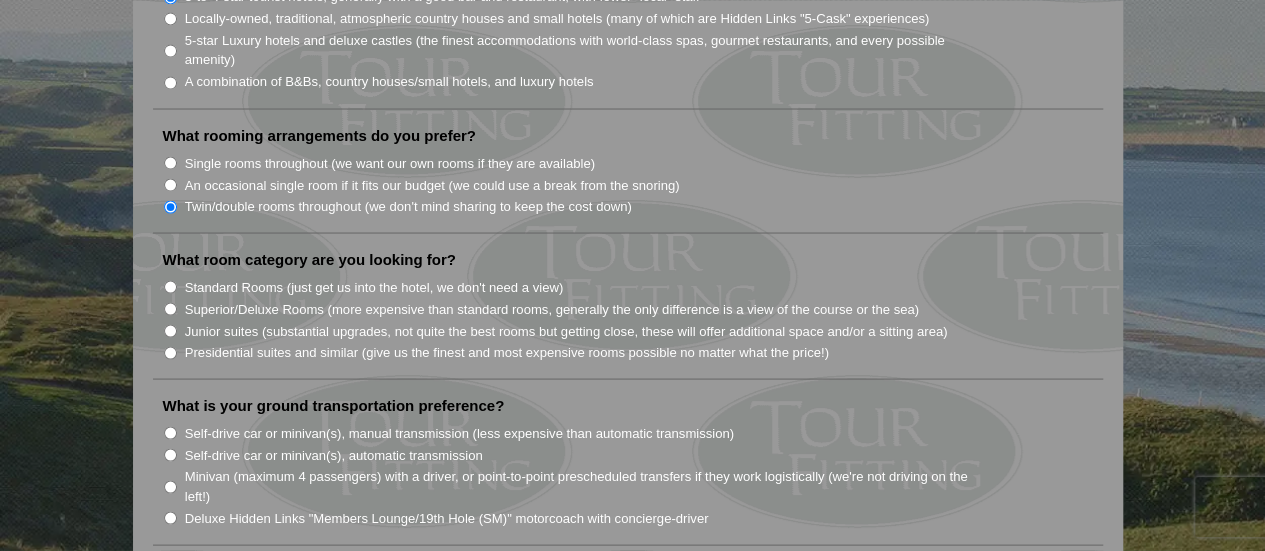 click on "Standard Rooms (just get us into the hotel, we don't need a view)" at bounding box center (374, 287) 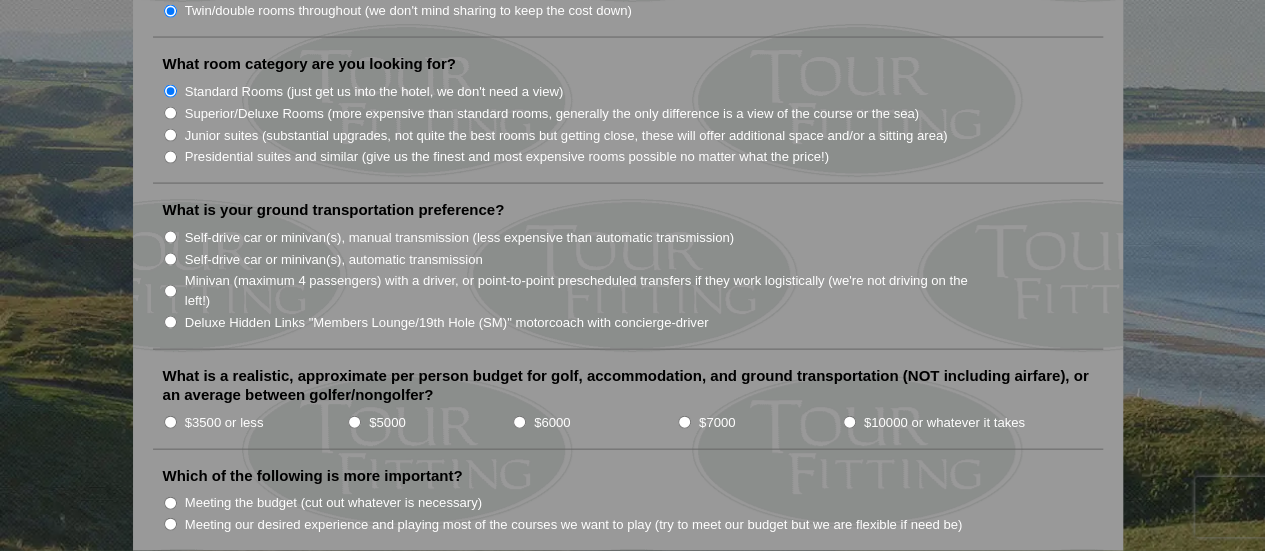 scroll, scrollTop: 2000, scrollLeft: 0, axis: vertical 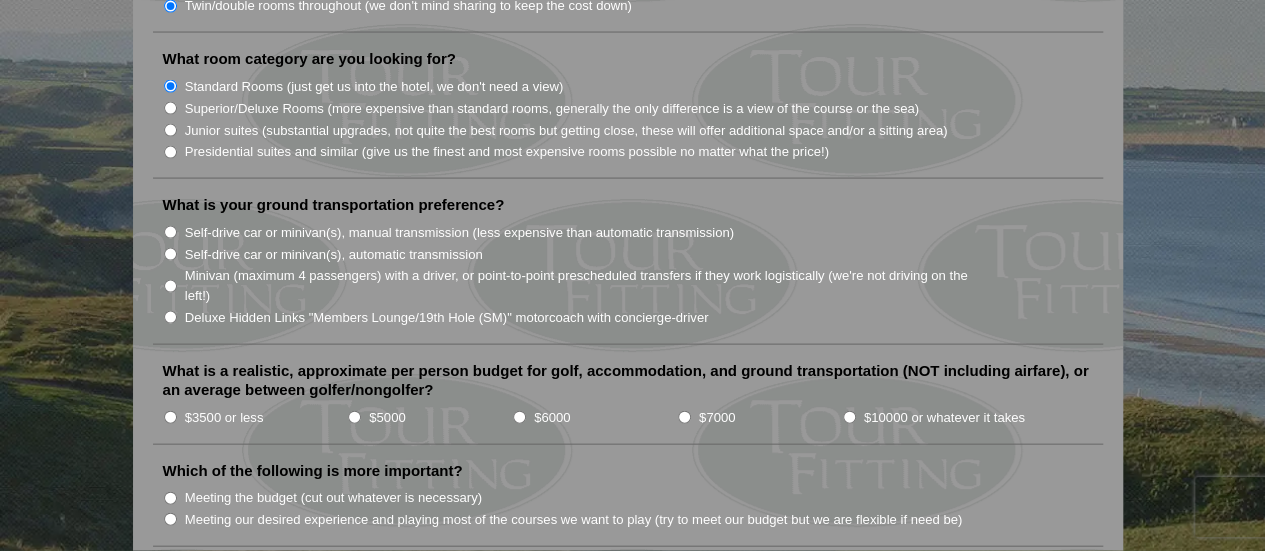 click on "Self-drive car or minivan(s), manual transmission (less expensive than automatic transmission)" at bounding box center (459, 233) 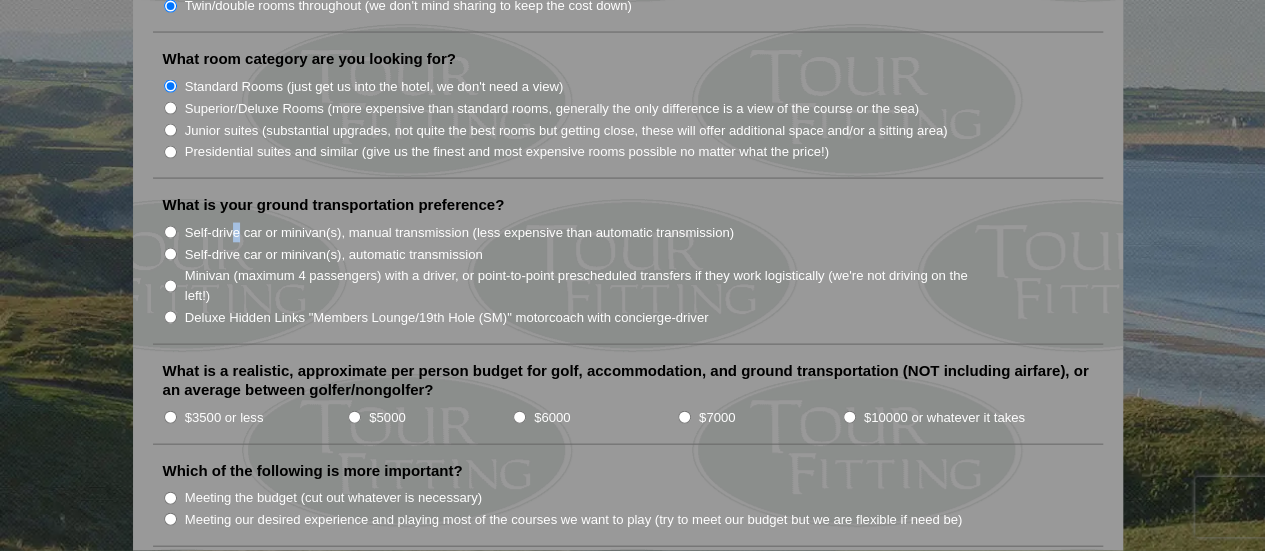 click on "Self-drive car or minivan(s), manual transmission (less expensive than automatic transmission)" at bounding box center (170, 232) 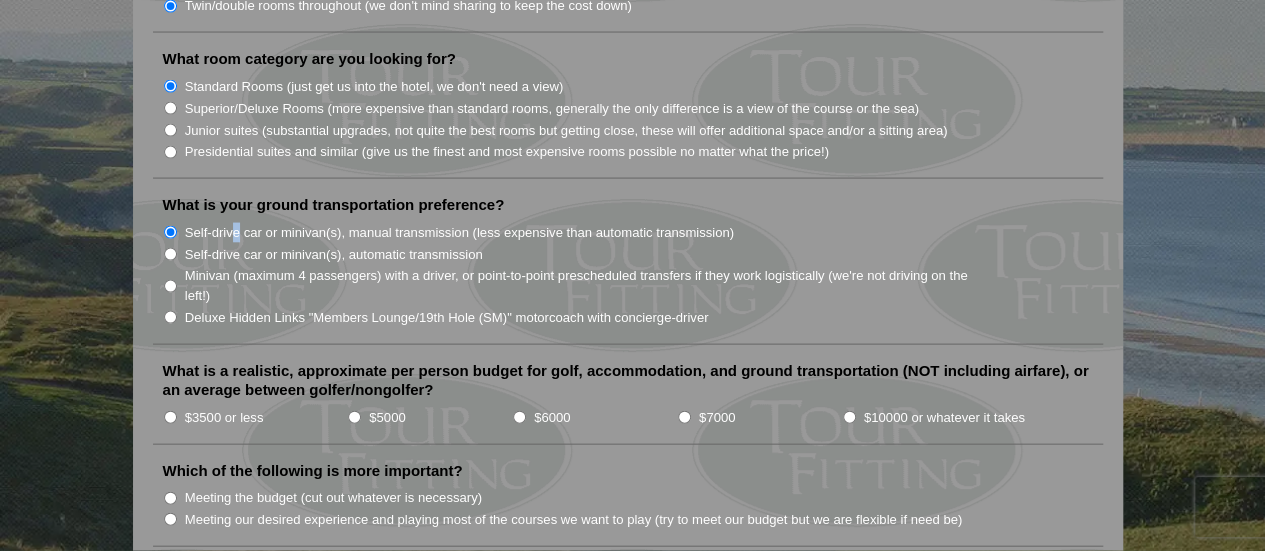 click on "$3500 or less" at bounding box center (170, 417) 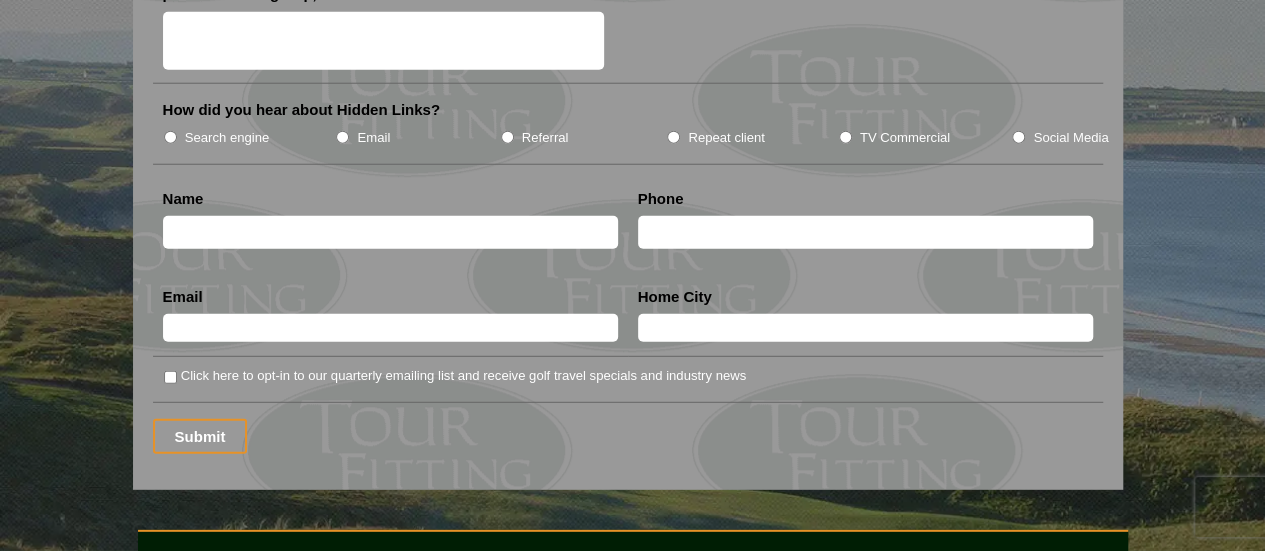 scroll, scrollTop: 2500, scrollLeft: 0, axis: vertical 